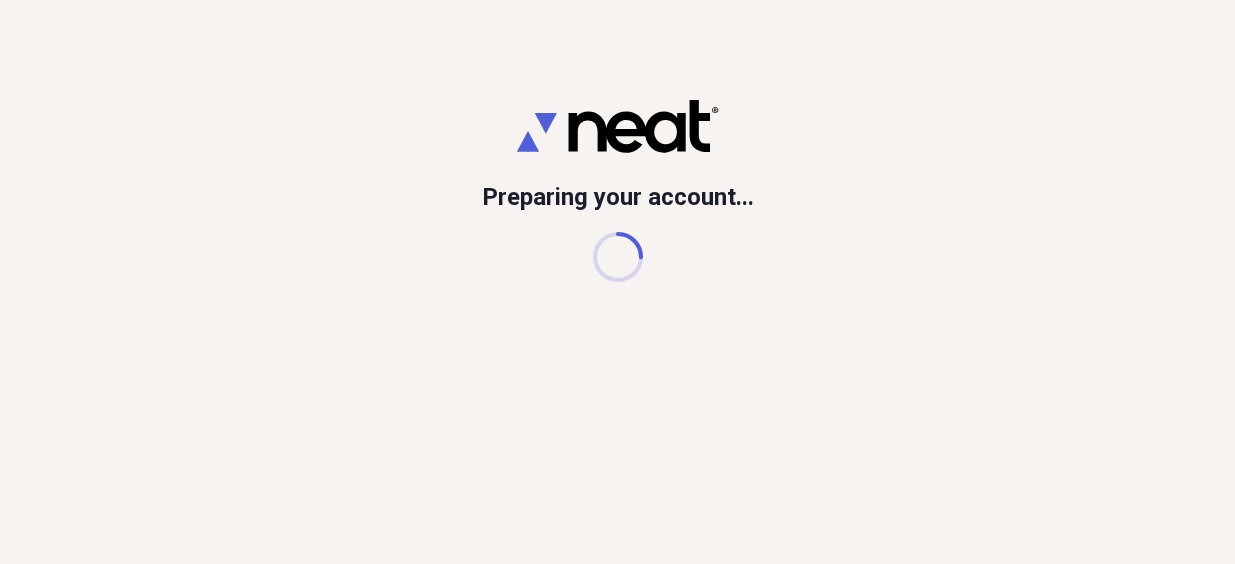 scroll, scrollTop: 0, scrollLeft: 0, axis: both 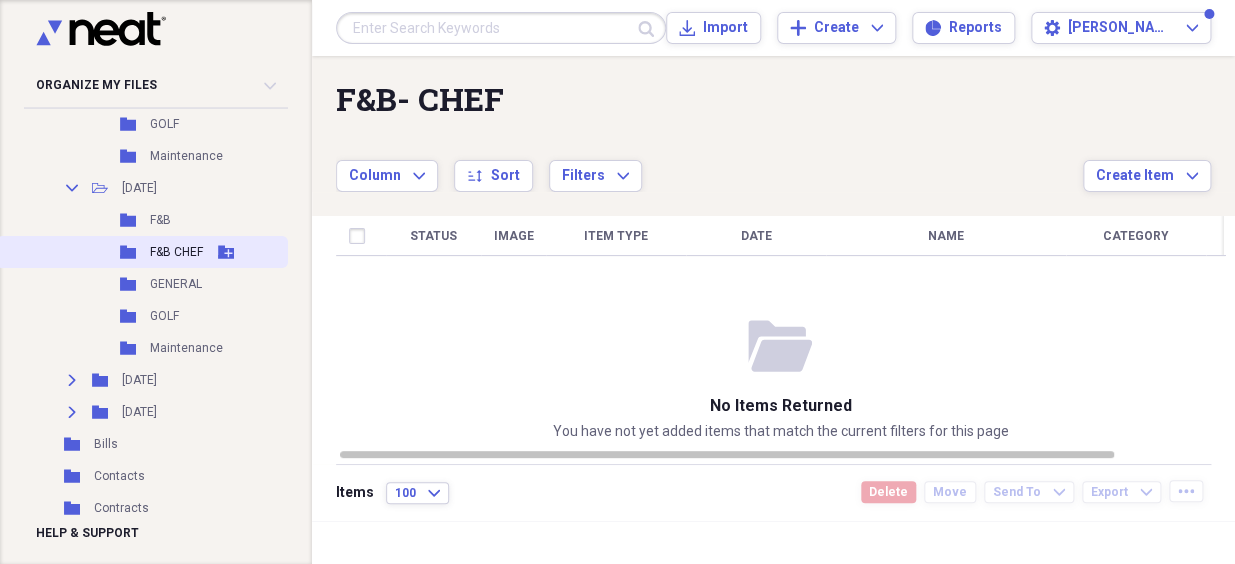 click on "F&B CHEF" at bounding box center [176, 252] 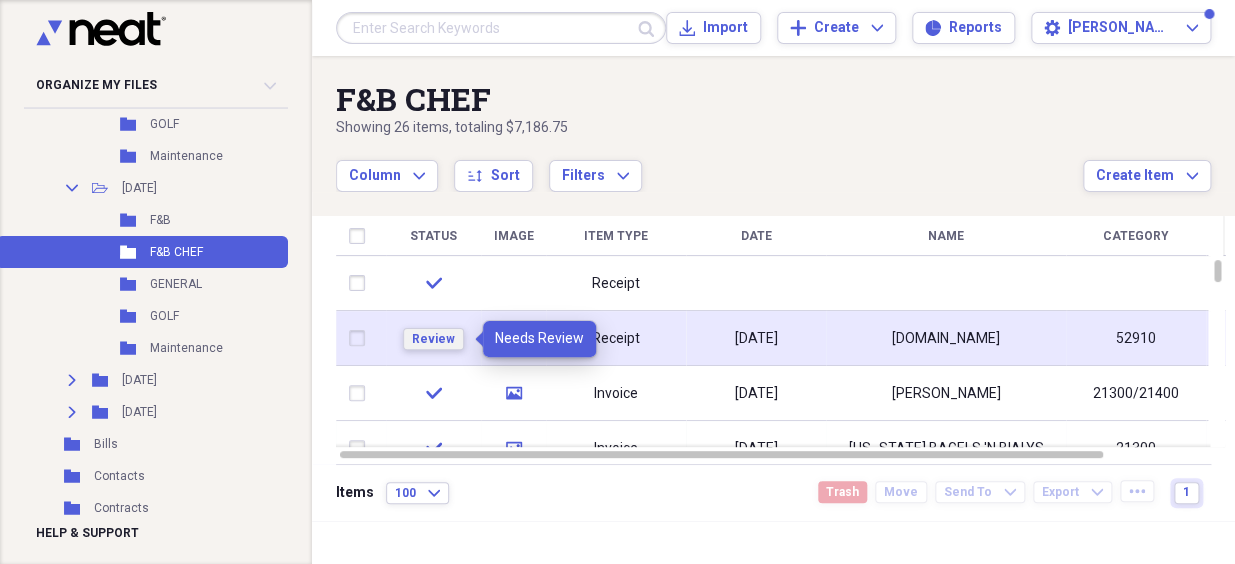 click on "Review" at bounding box center (433, 339) 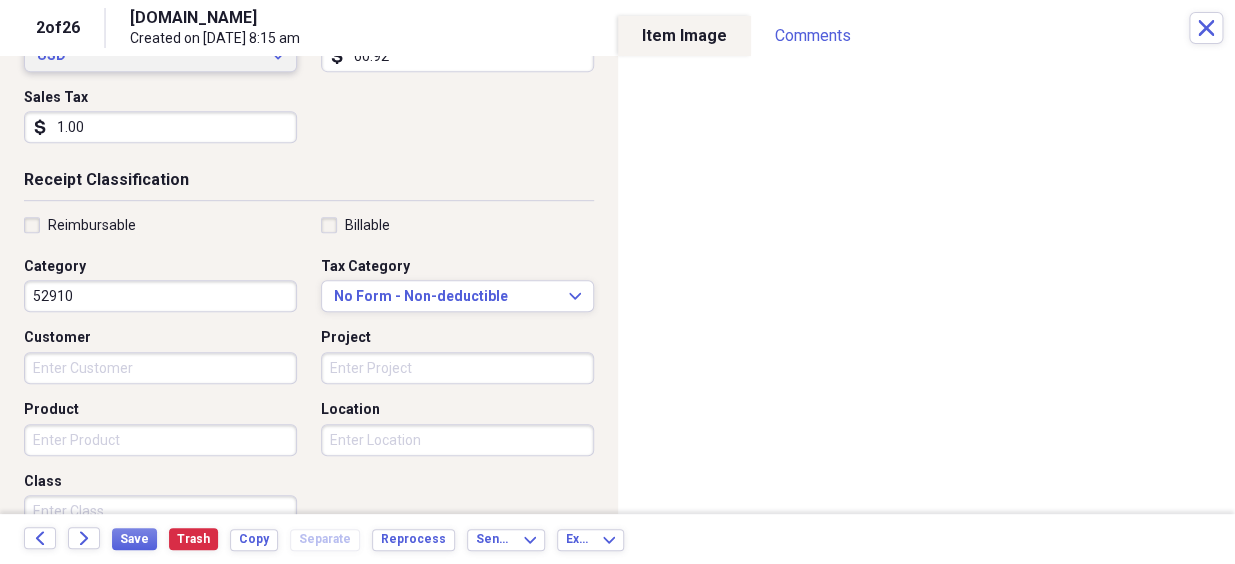 scroll, scrollTop: 363, scrollLeft: 0, axis: vertical 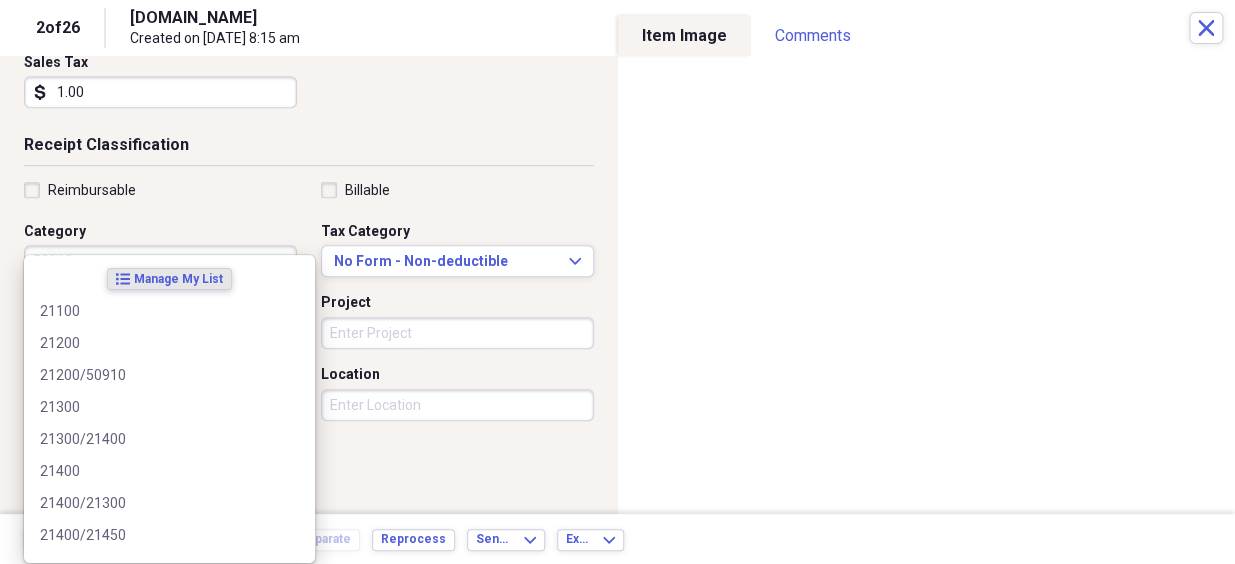 click on "52910" at bounding box center (160, 261) 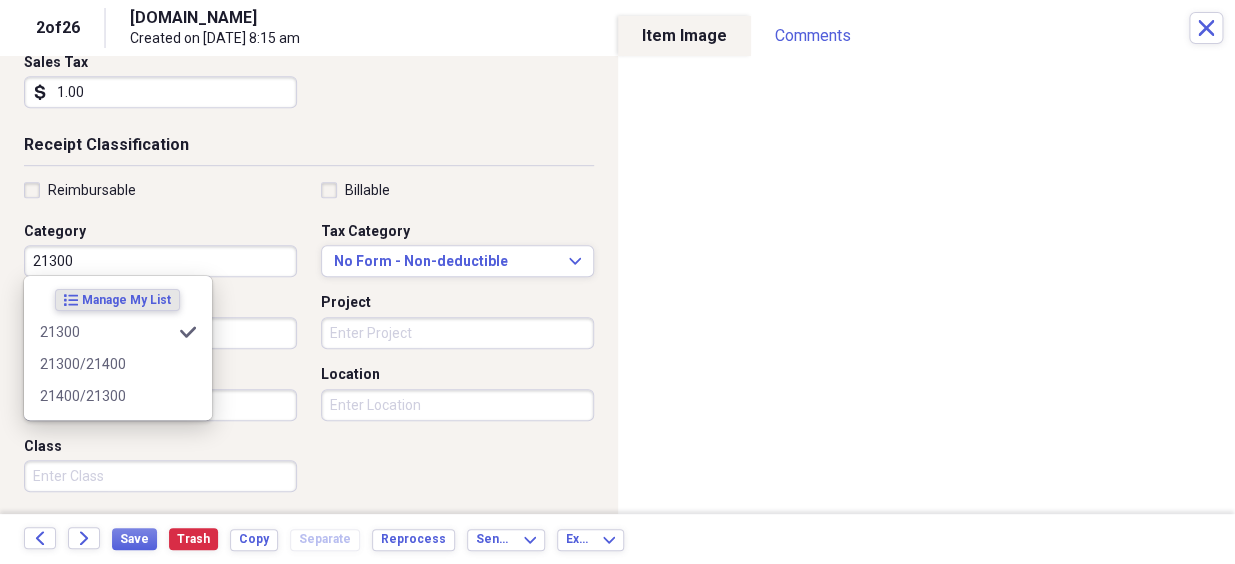 type on "21300" 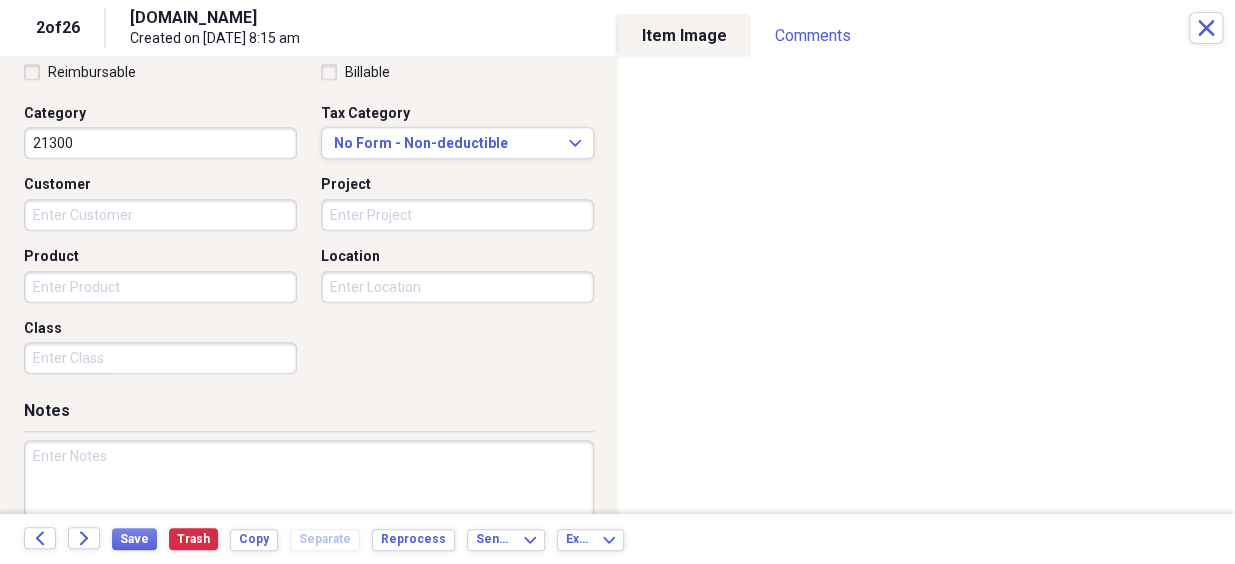 scroll, scrollTop: 561, scrollLeft: 0, axis: vertical 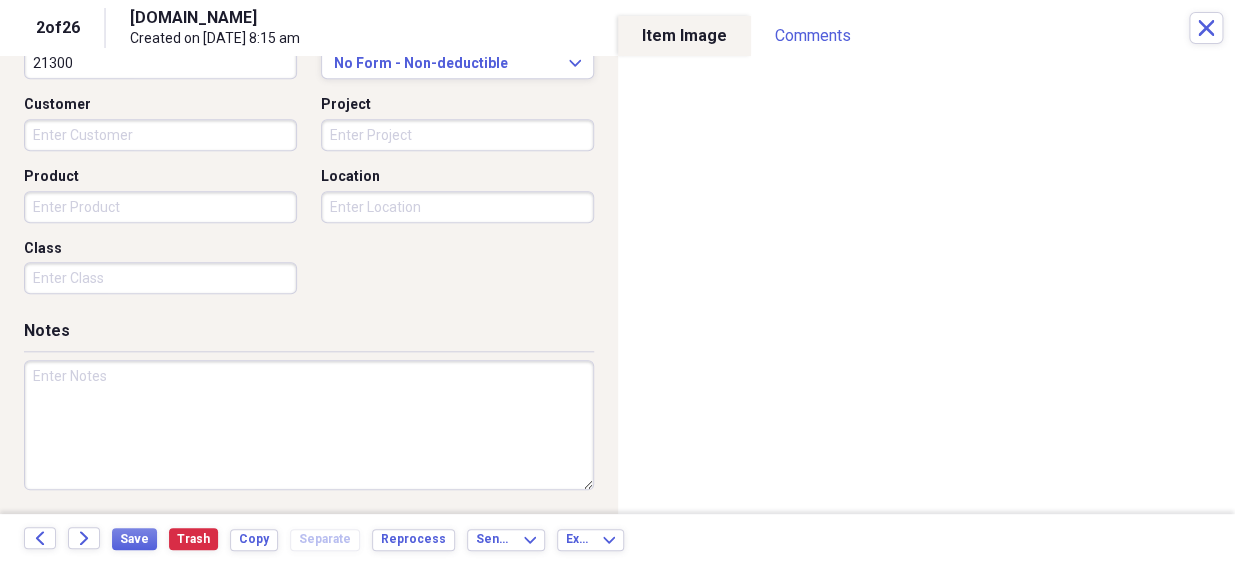 click at bounding box center [309, 425] 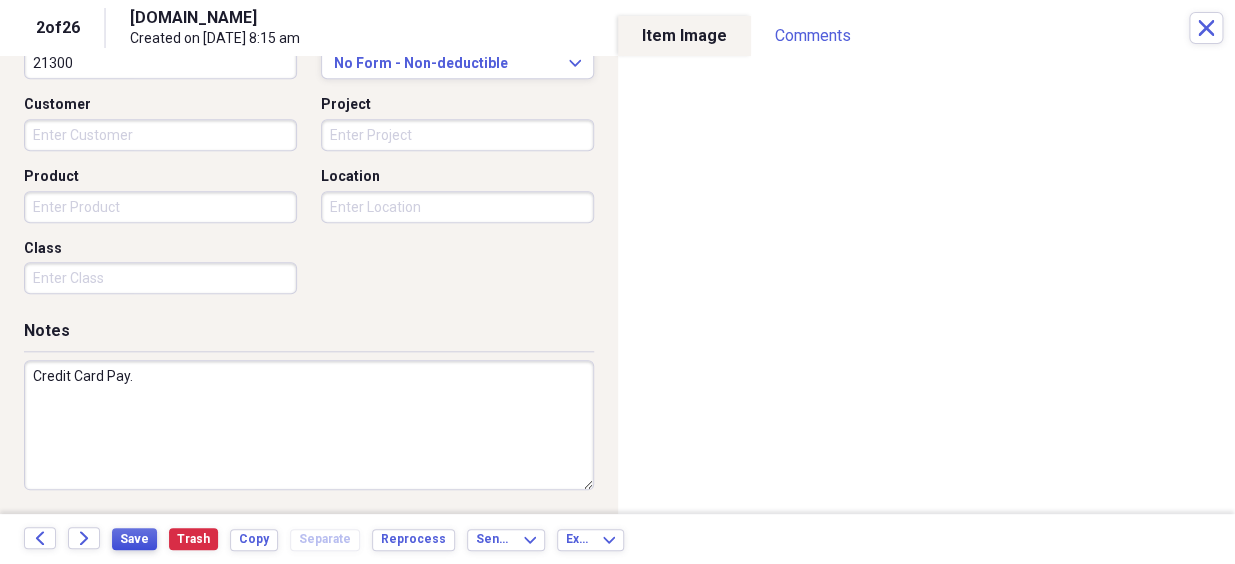 type on "Credit Card Pay." 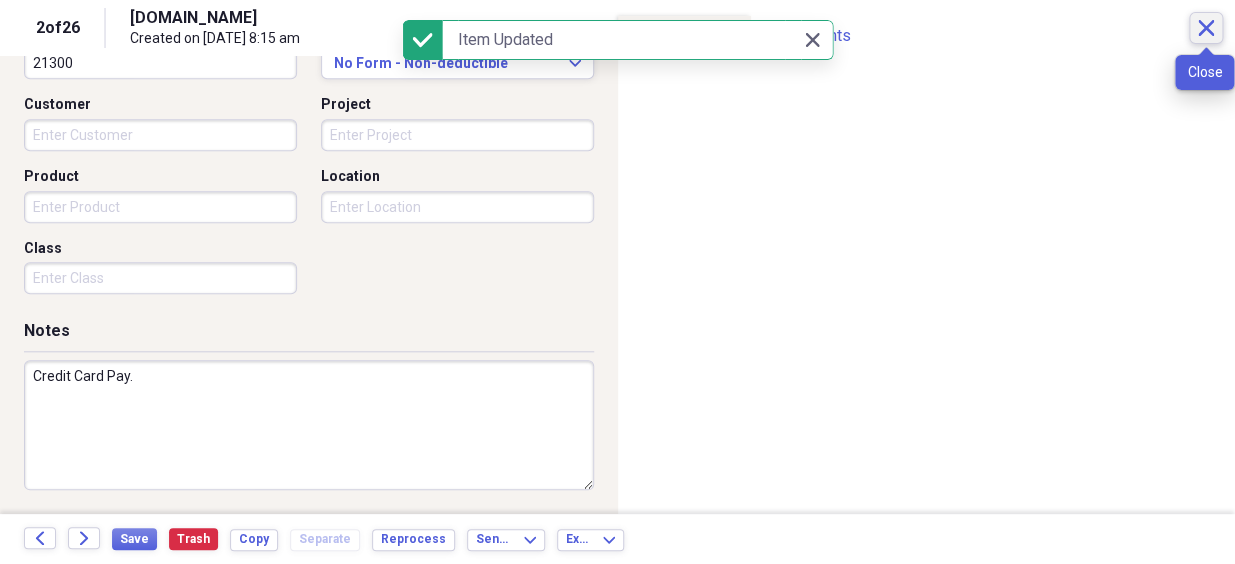 click on "Close" 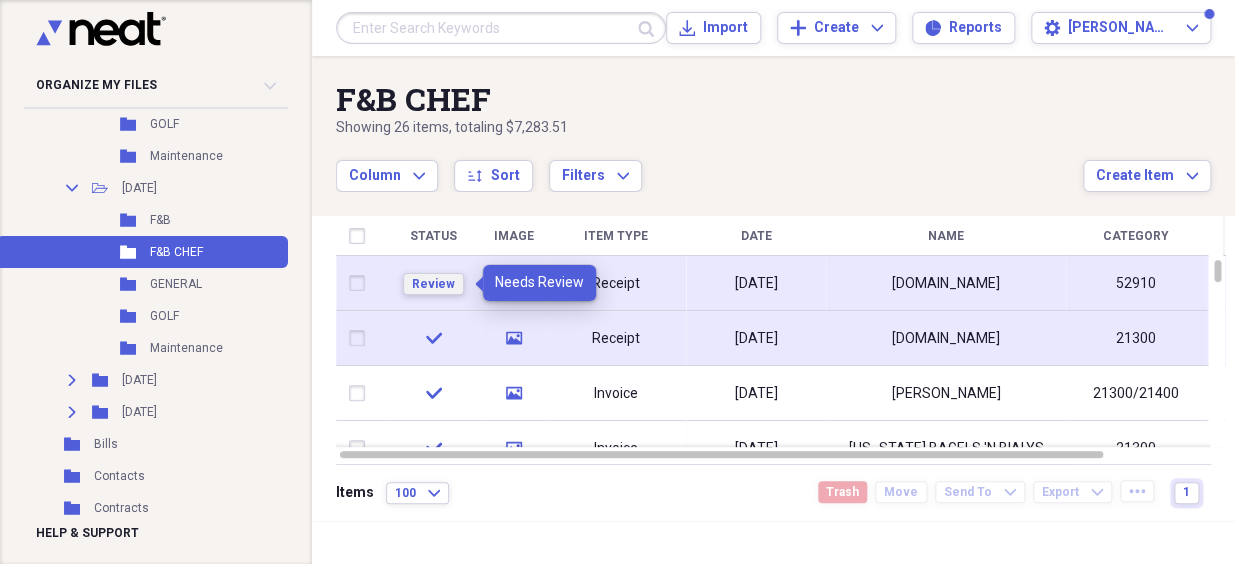 click on "Review" at bounding box center (433, 284) 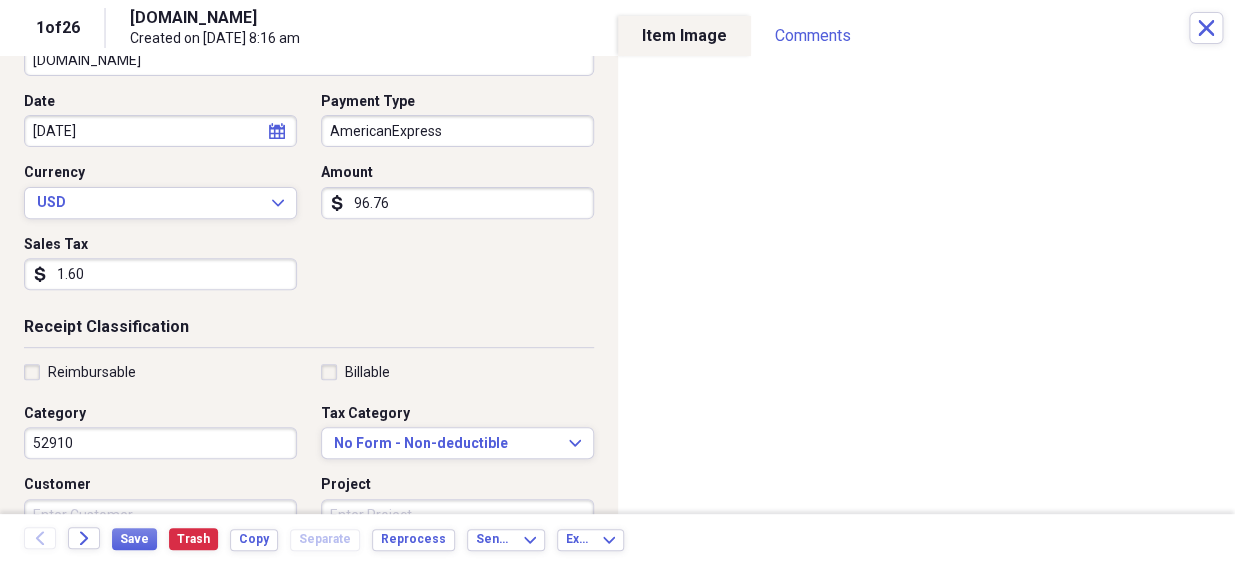 scroll, scrollTop: 272, scrollLeft: 0, axis: vertical 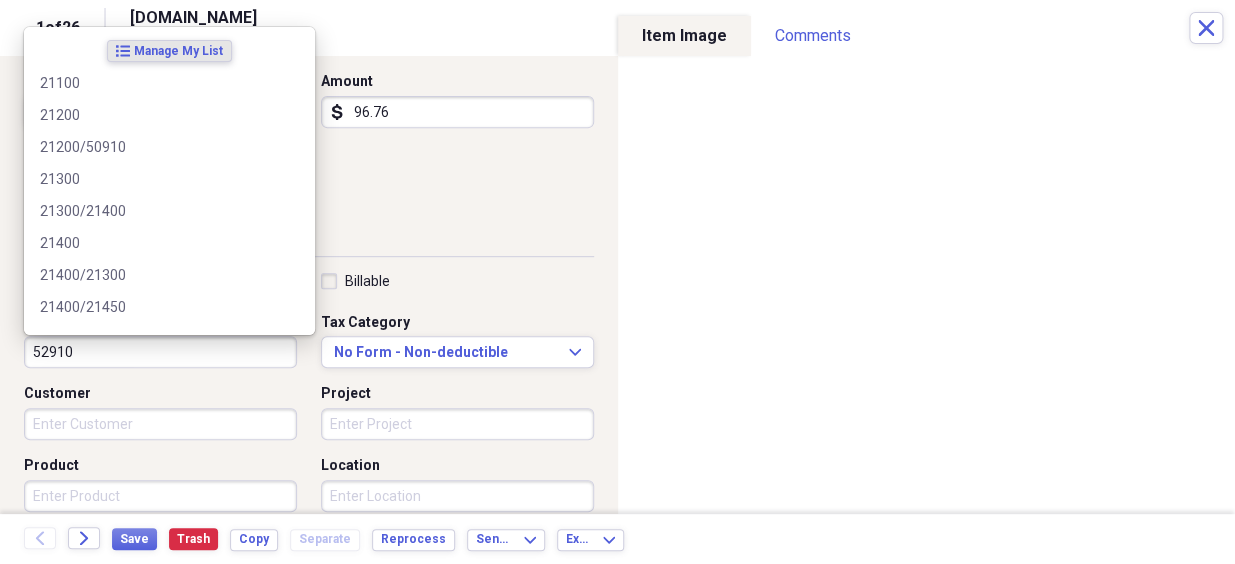 click on "52910" at bounding box center (160, 352) 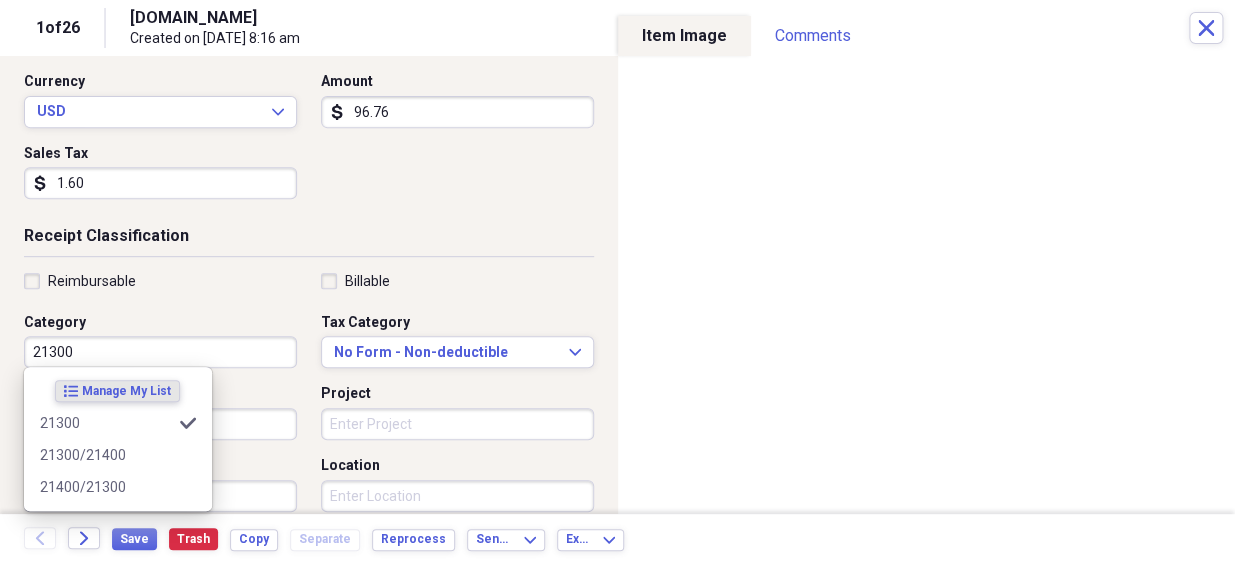 type on "21300" 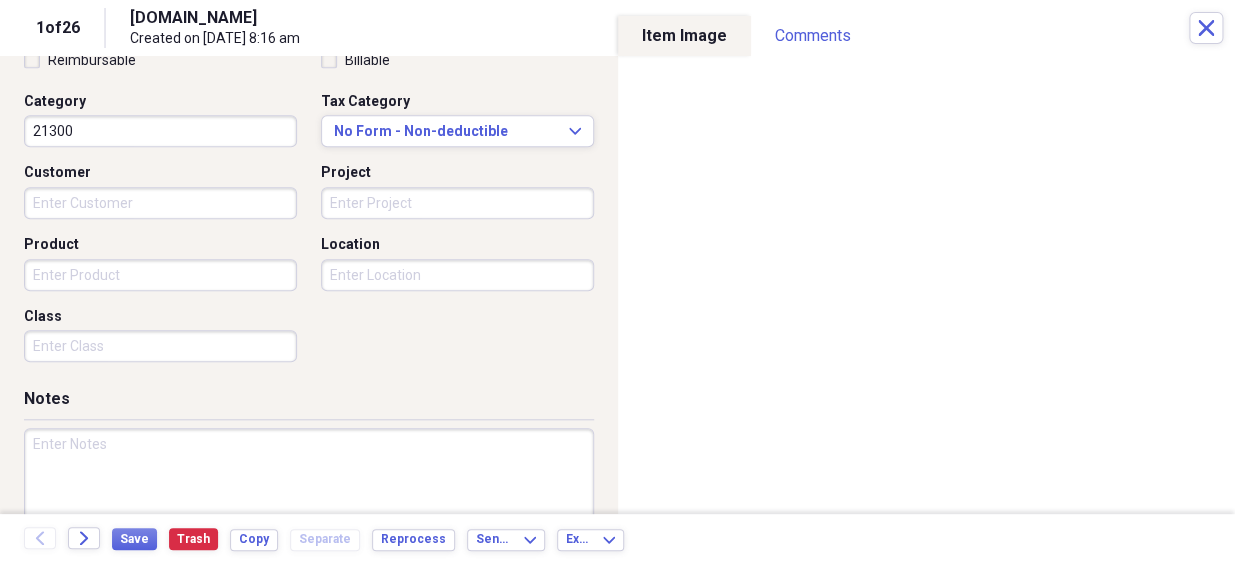 scroll, scrollTop: 561, scrollLeft: 0, axis: vertical 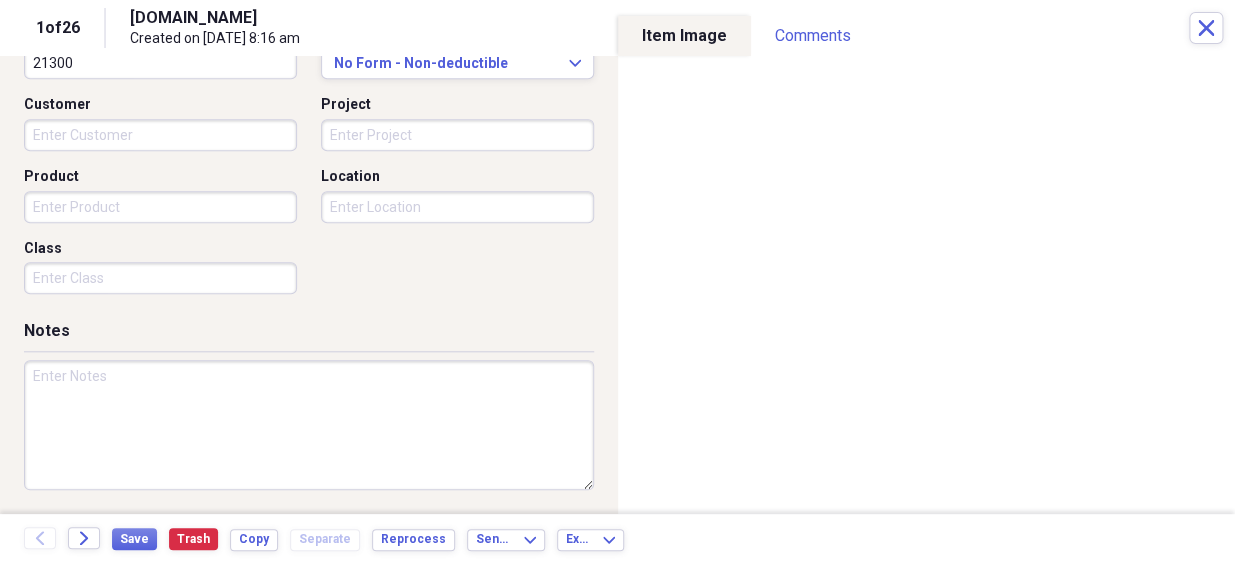click at bounding box center [309, 425] 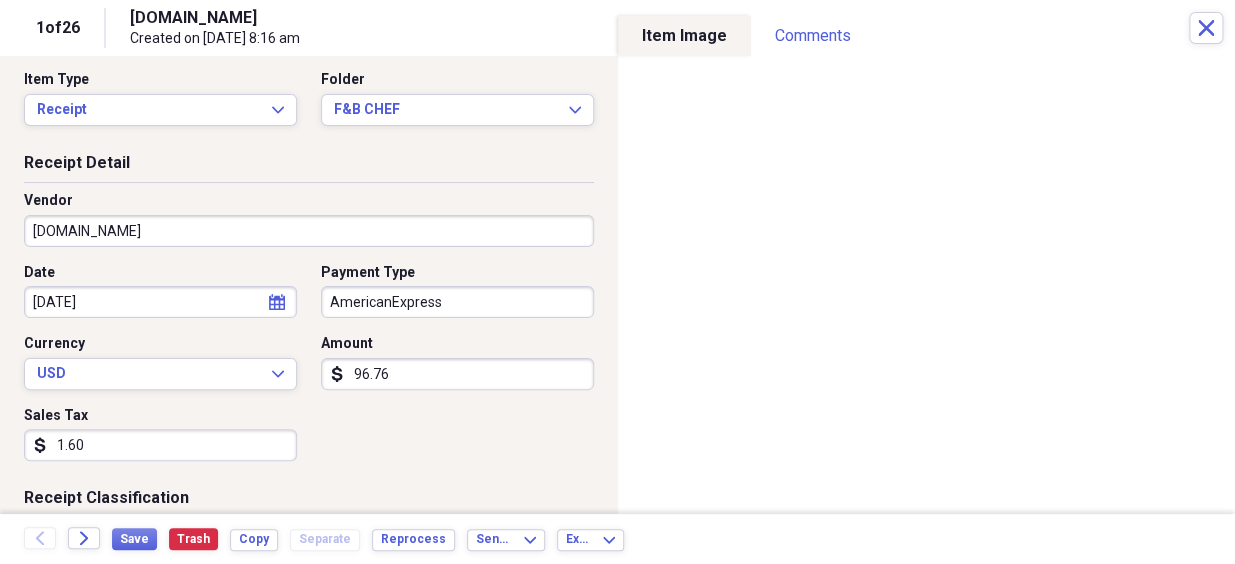 scroll, scrollTop: 0, scrollLeft: 0, axis: both 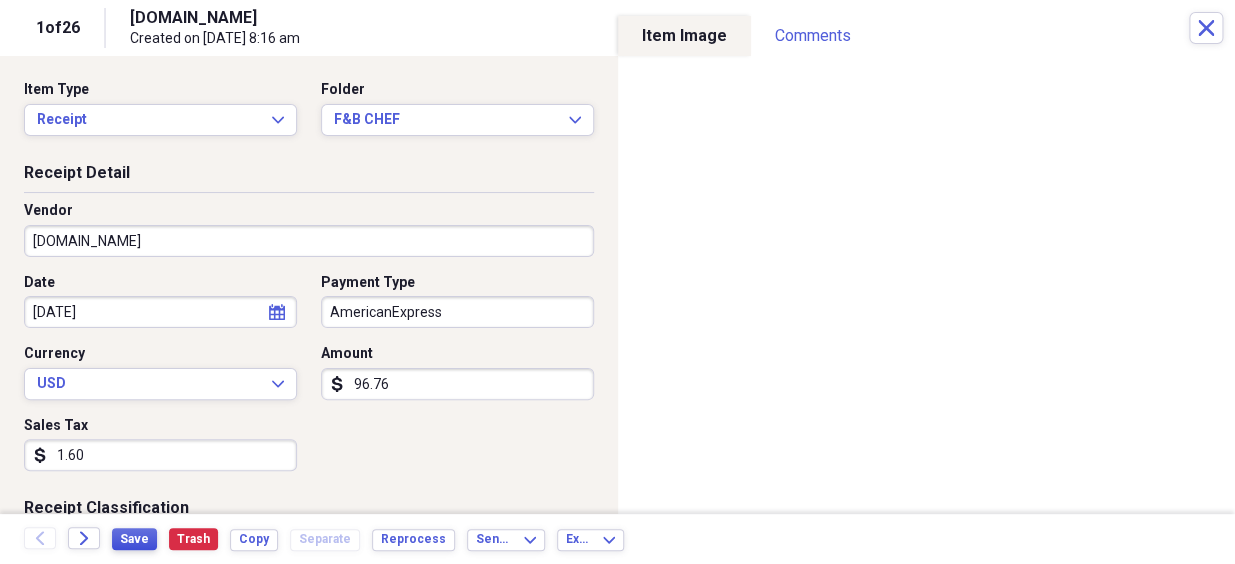 type on "Credit Card Pay." 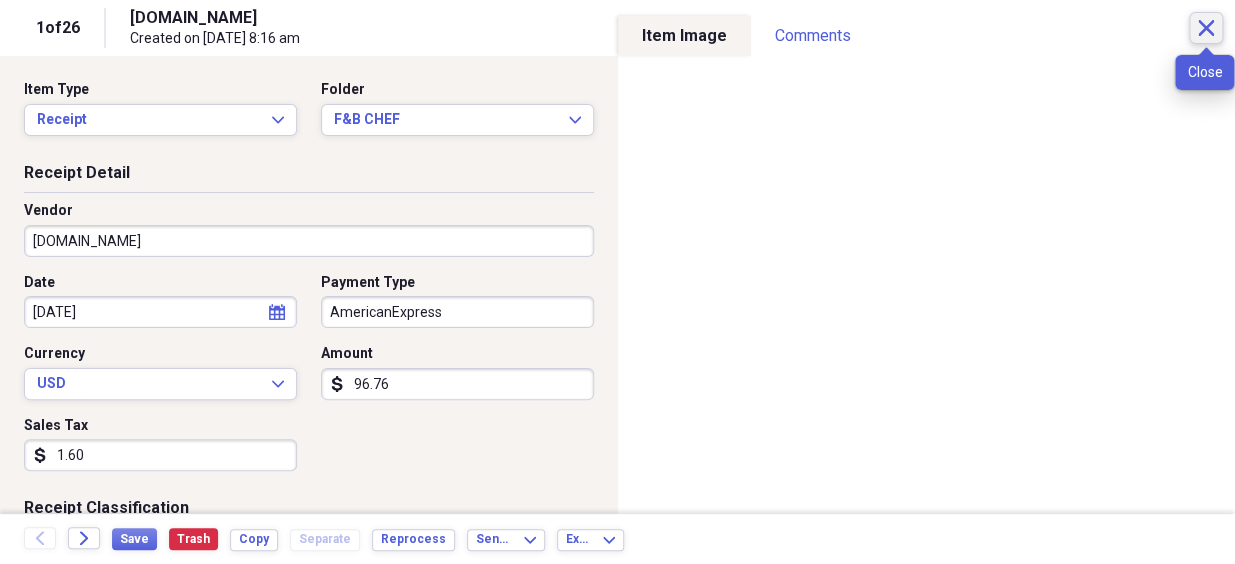 click on "Close" 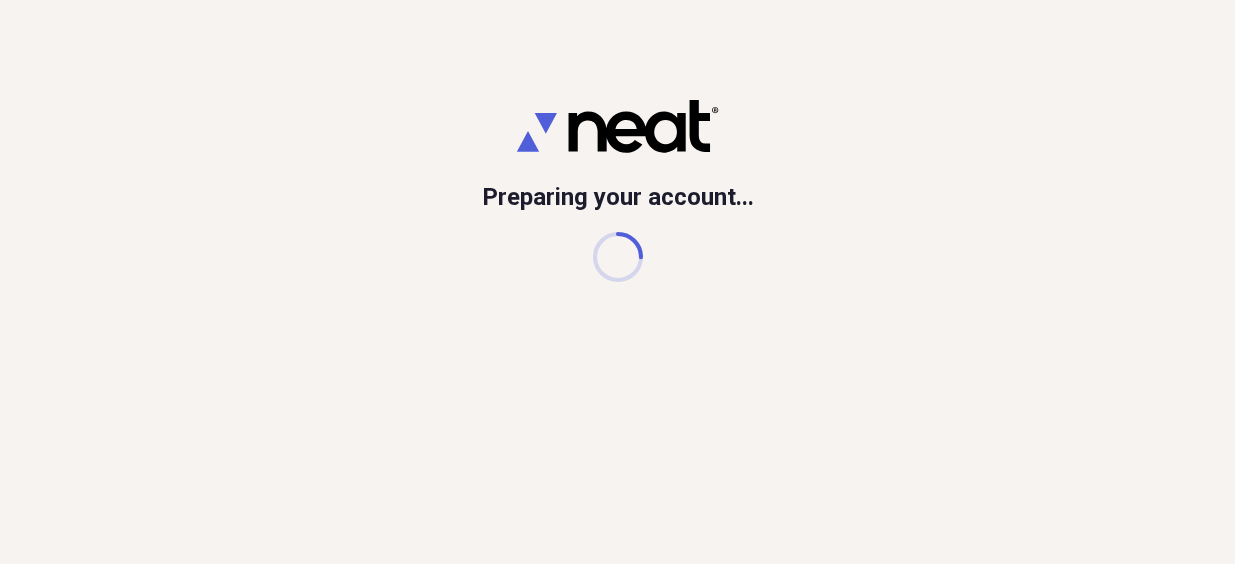 scroll, scrollTop: 0, scrollLeft: 0, axis: both 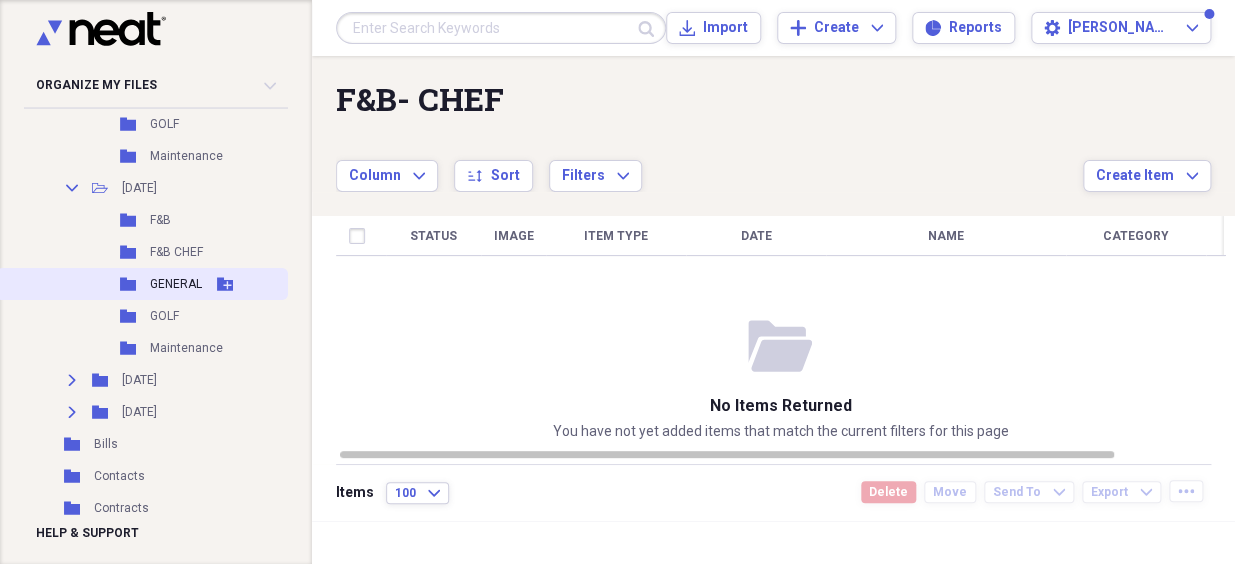 click on "GENERAL" at bounding box center [176, 284] 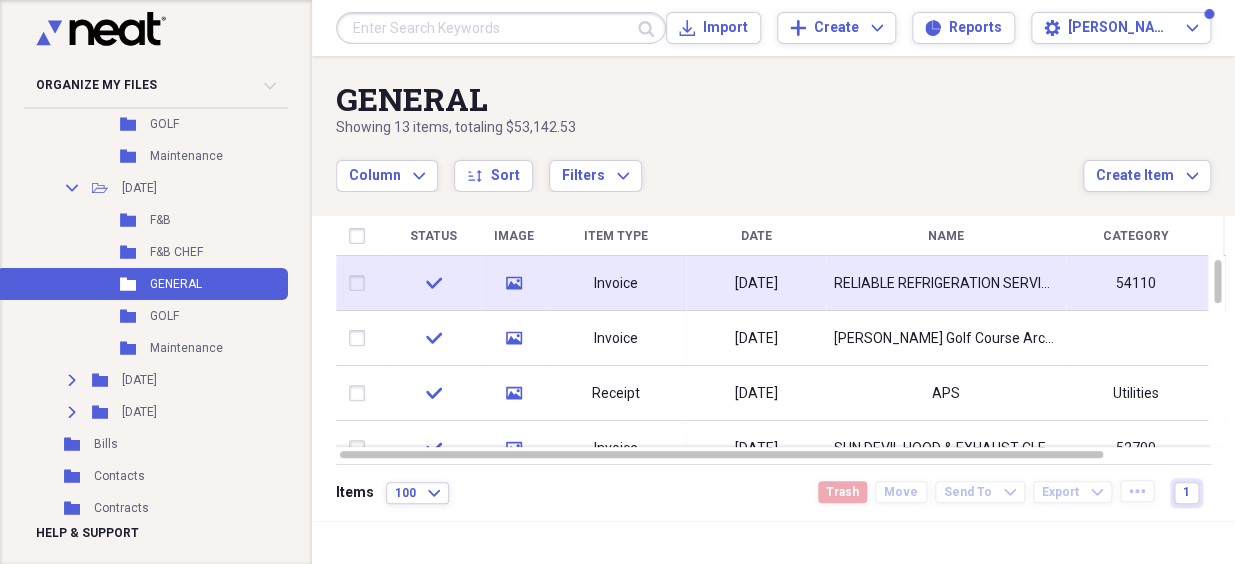 click on "check" at bounding box center (433, 283) 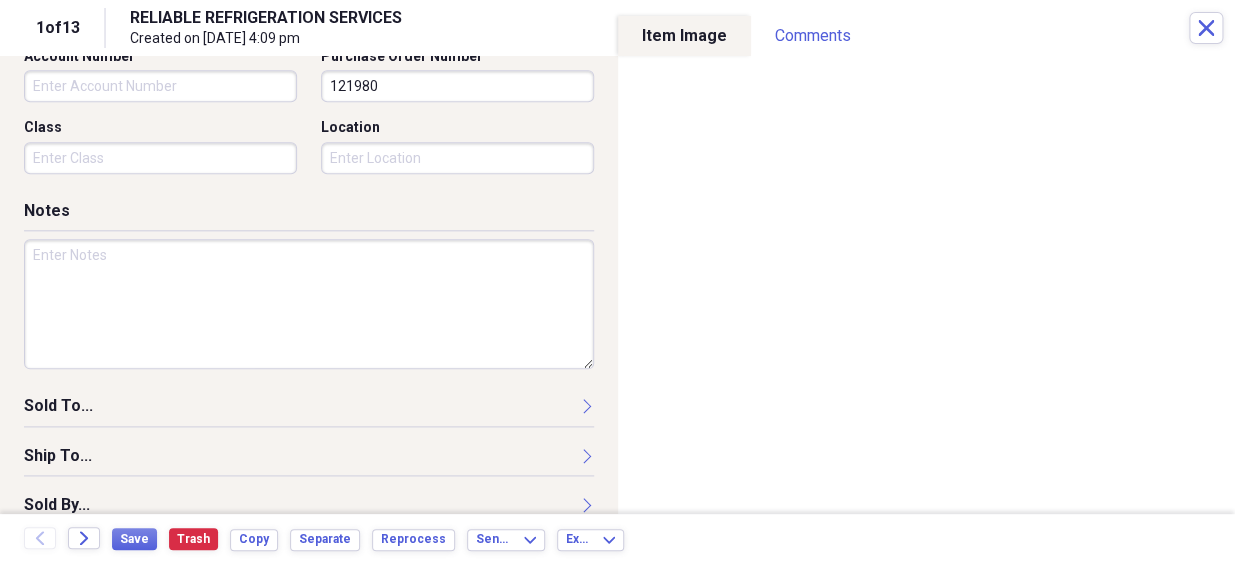 scroll, scrollTop: 727, scrollLeft: 0, axis: vertical 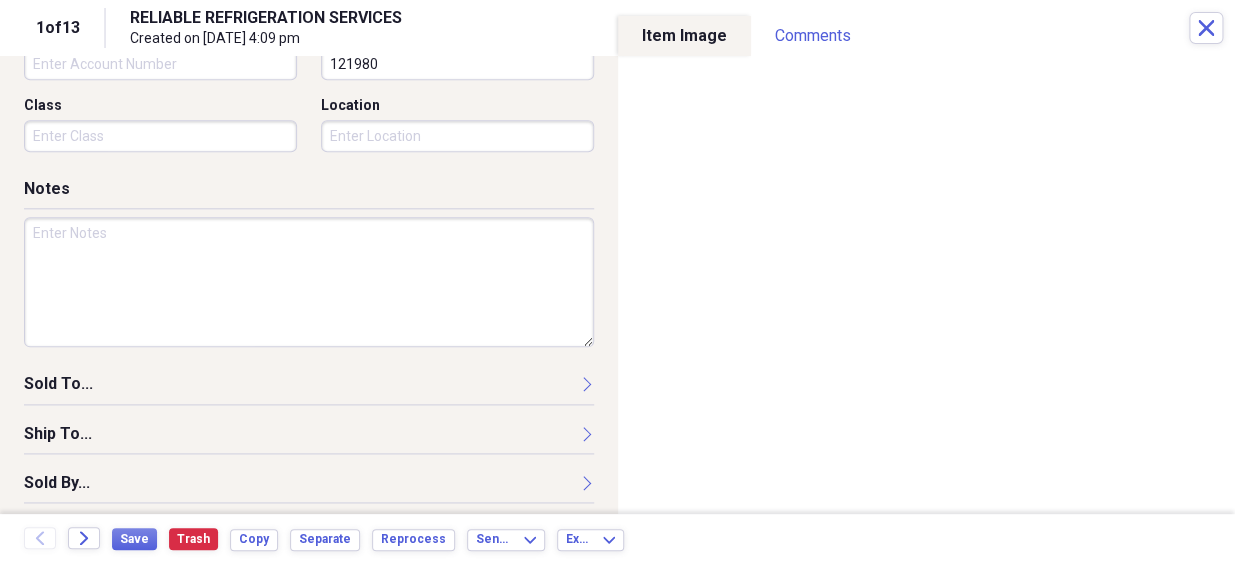 click at bounding box center (309, 282) 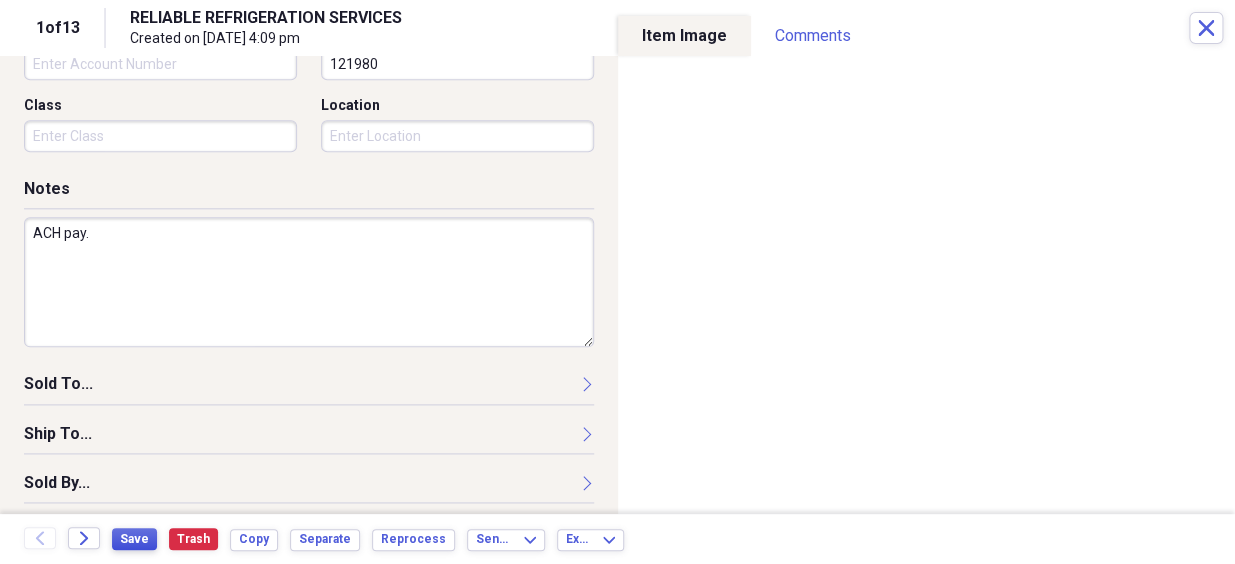 type on "ACH pay." 